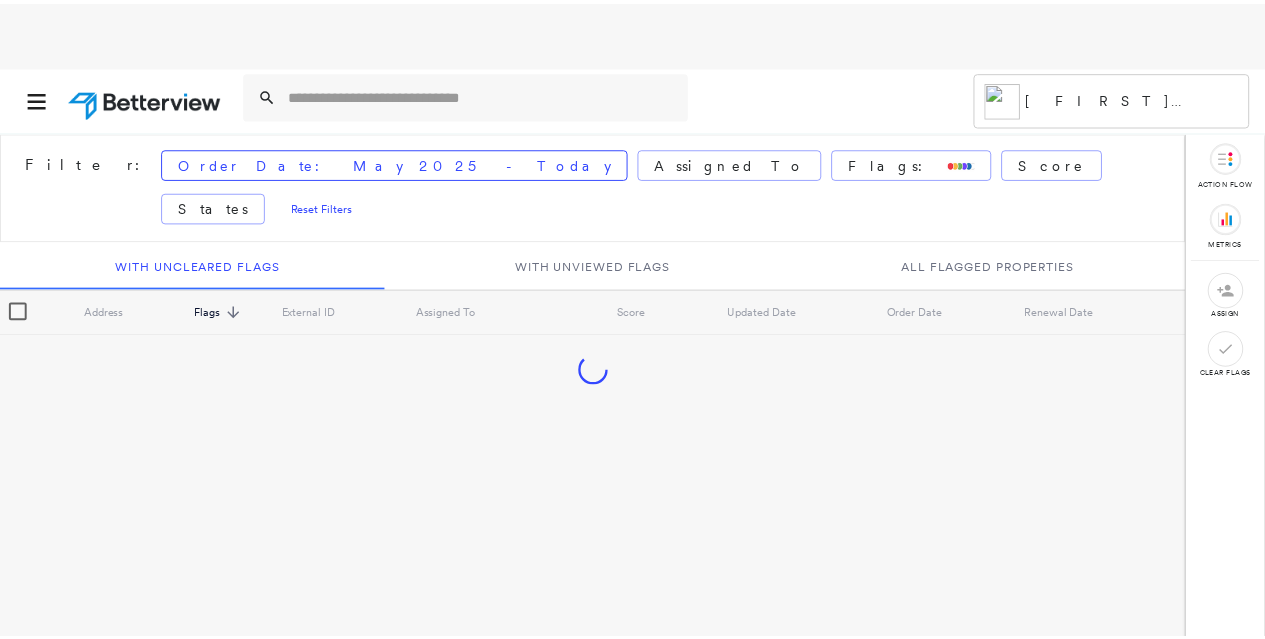 scroll, scrollTop: 0, scrollLeft: 0, axis: both 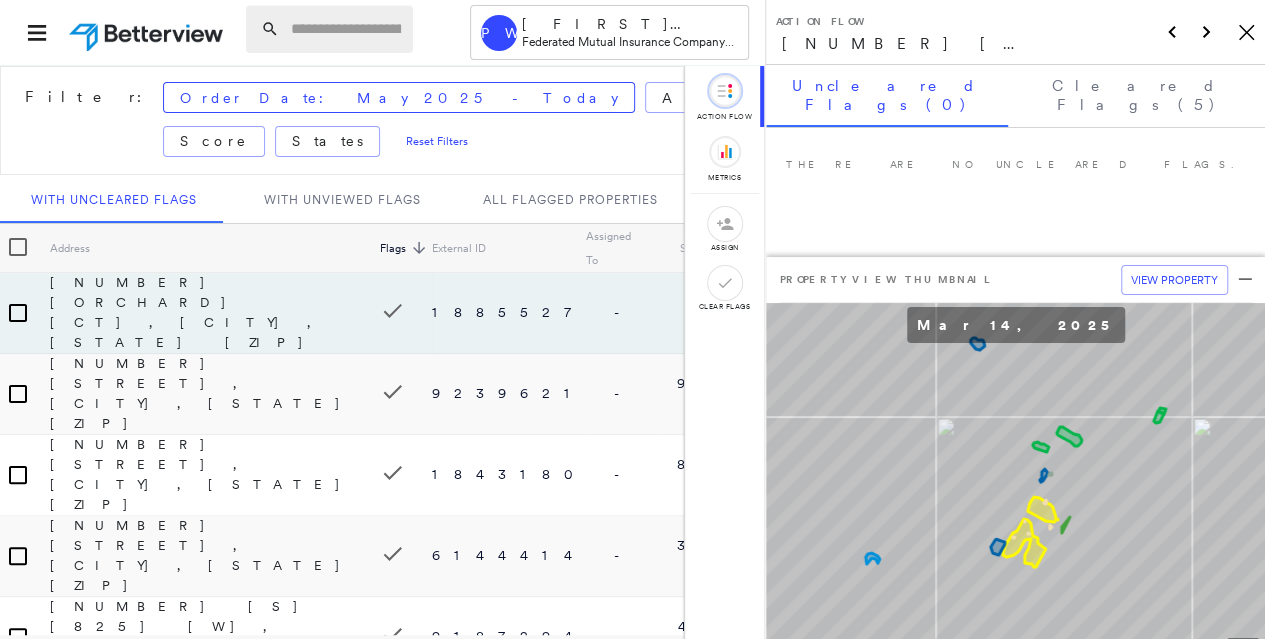 click at bounding box center [346, 29] 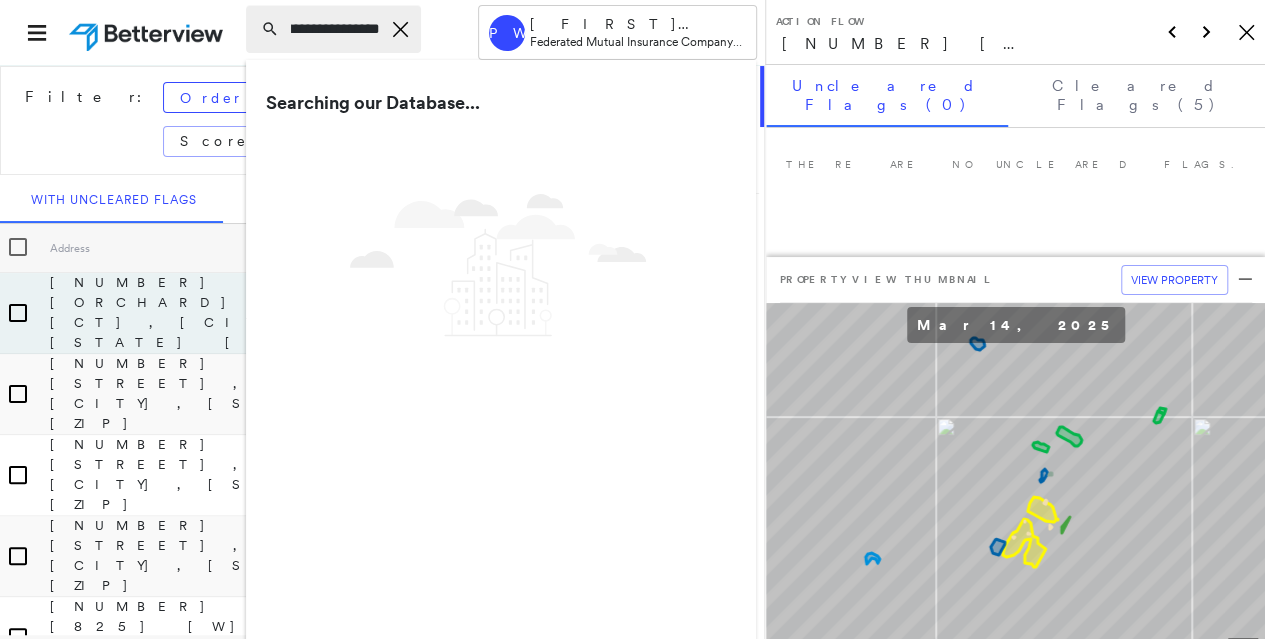 scroll, scrollTop: 0, scrollLeft: 107, axis: horizontal 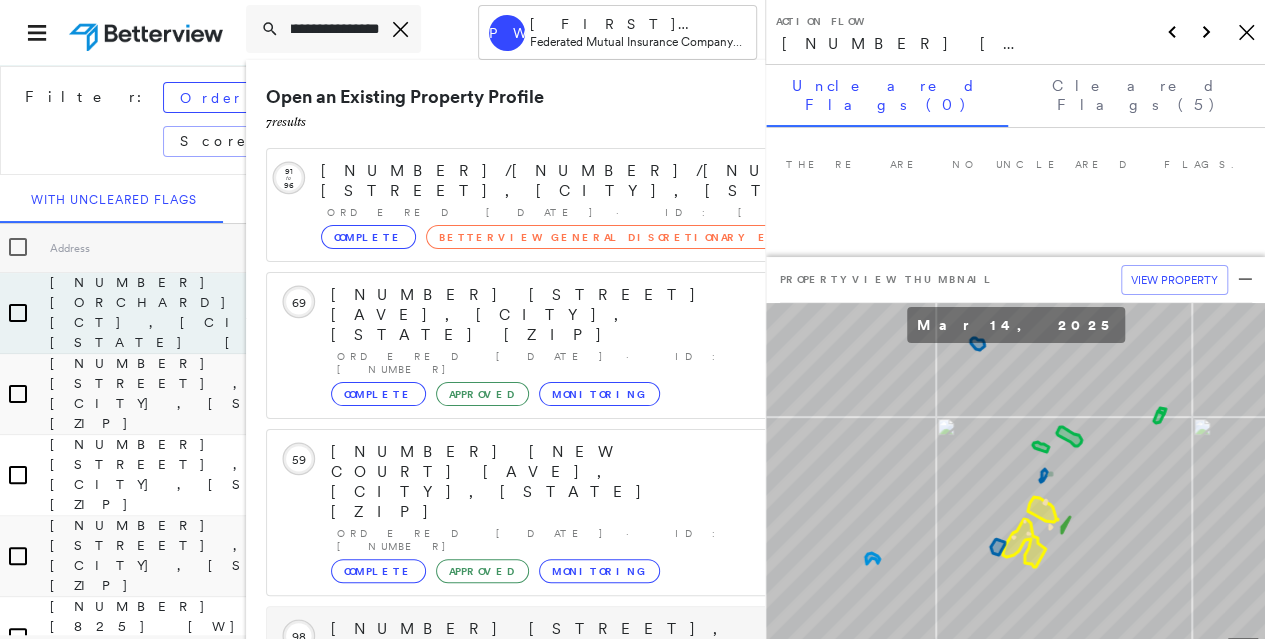 type on "**********" 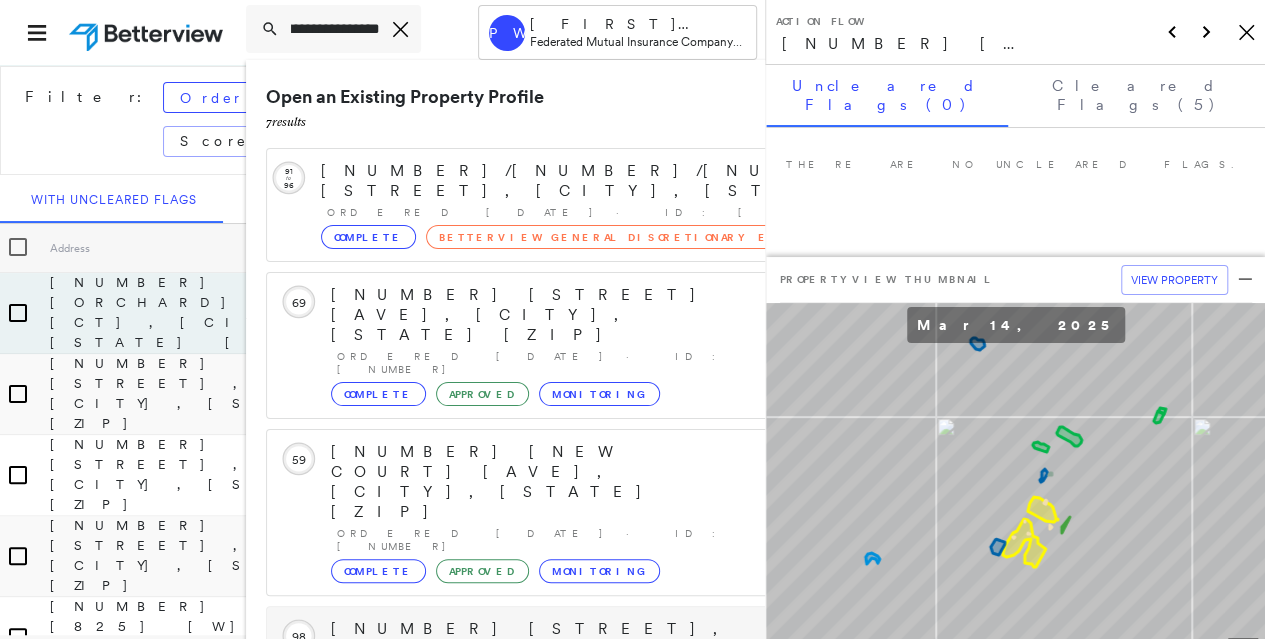 click on "98" 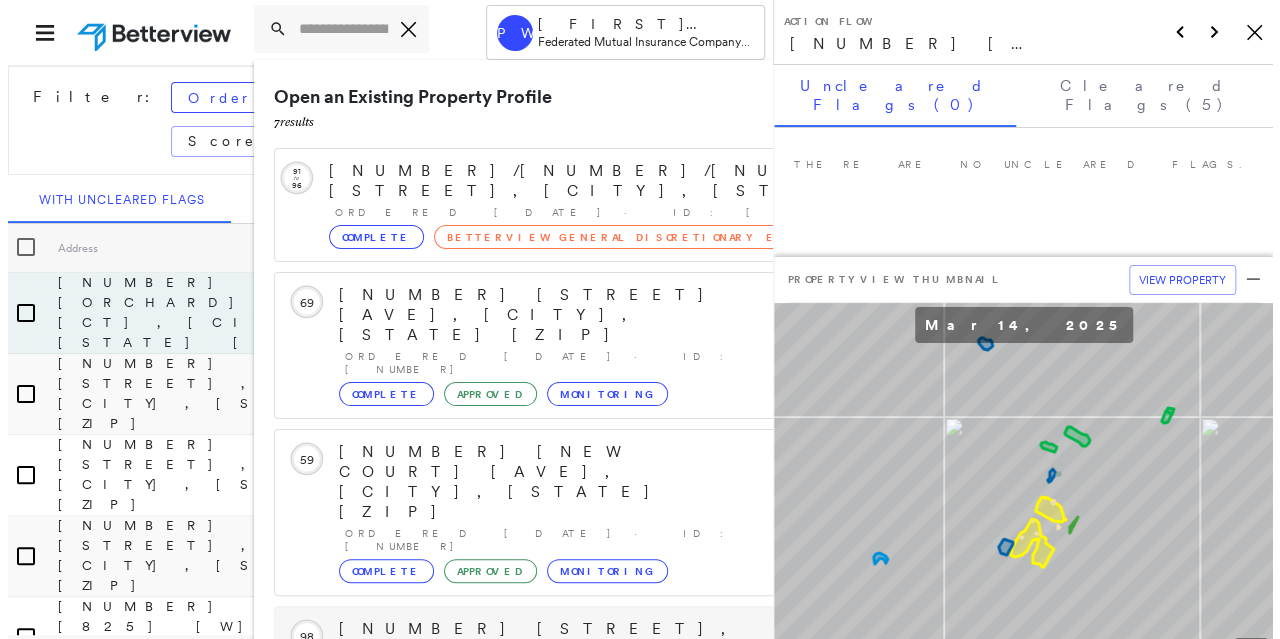 scroll, scrollTop: 0, scrollLeft: 0, axis: both 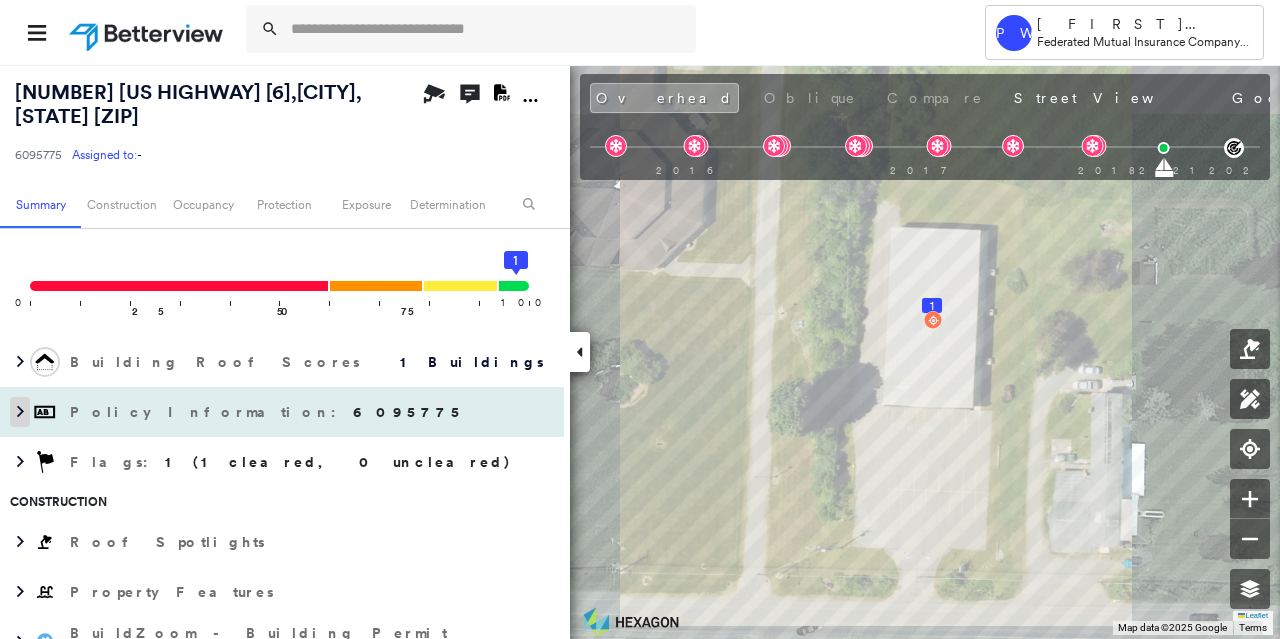 click at bounding box center [20, 412] 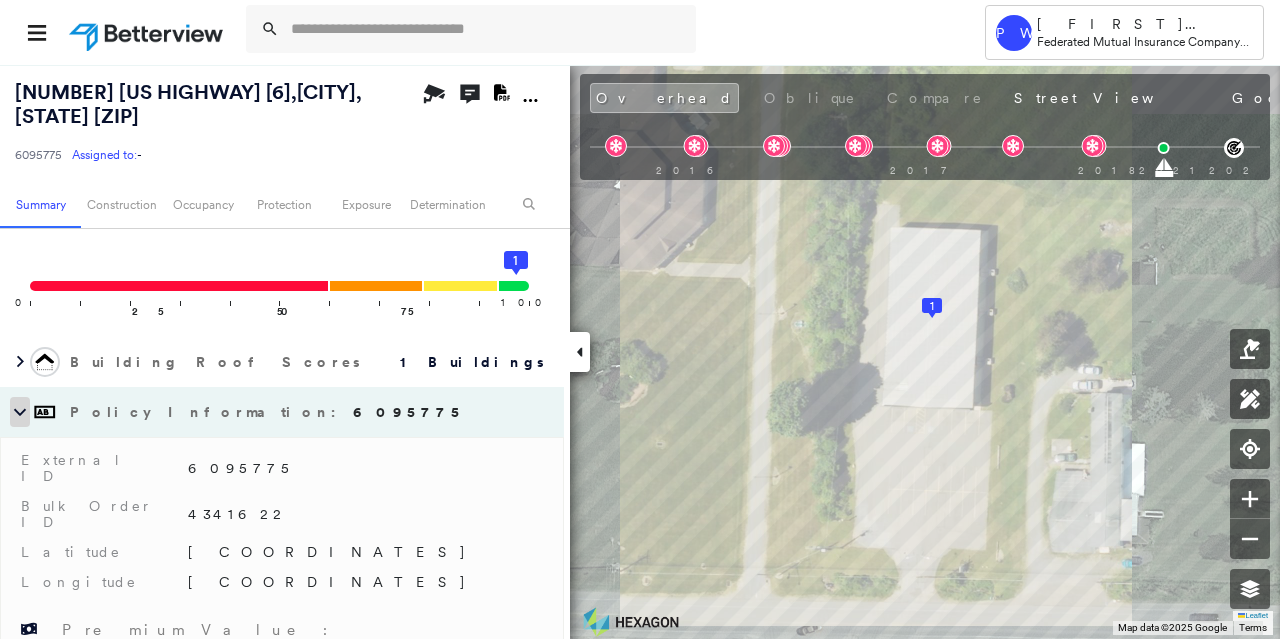 click 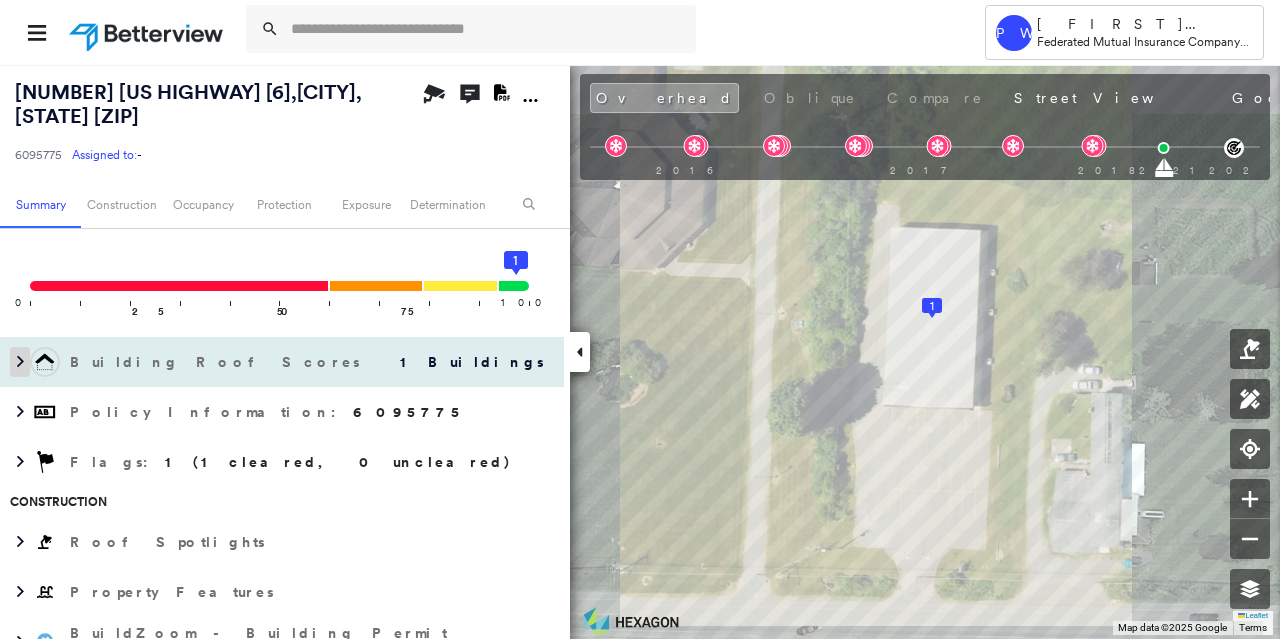 click 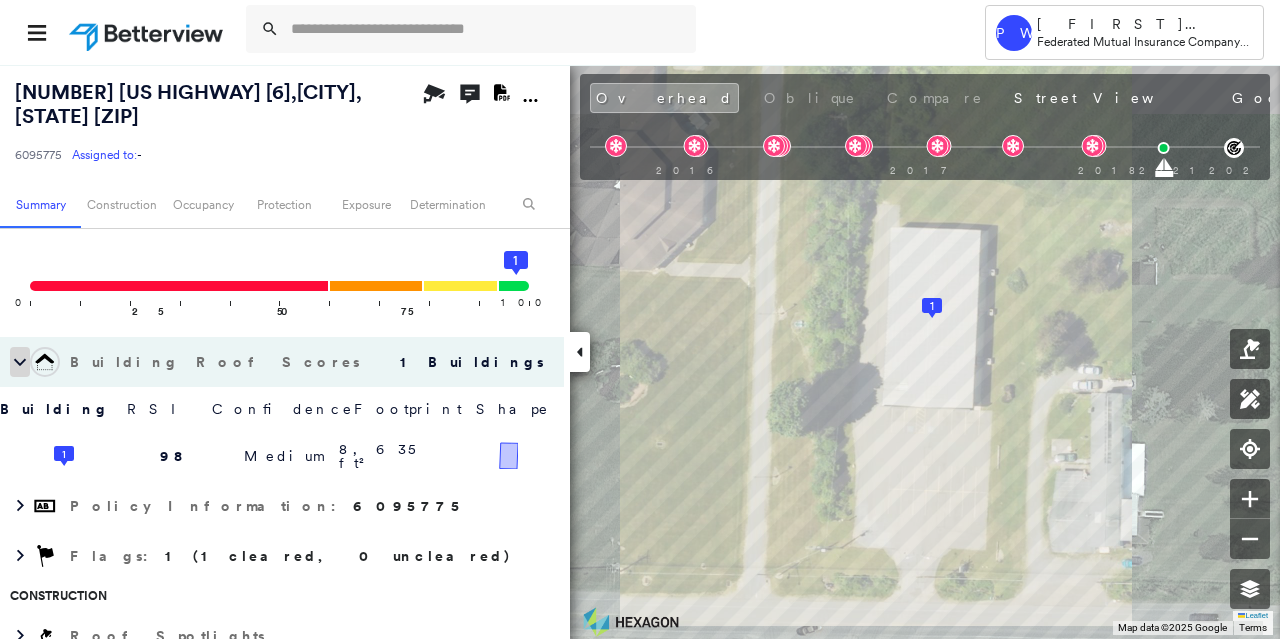 click 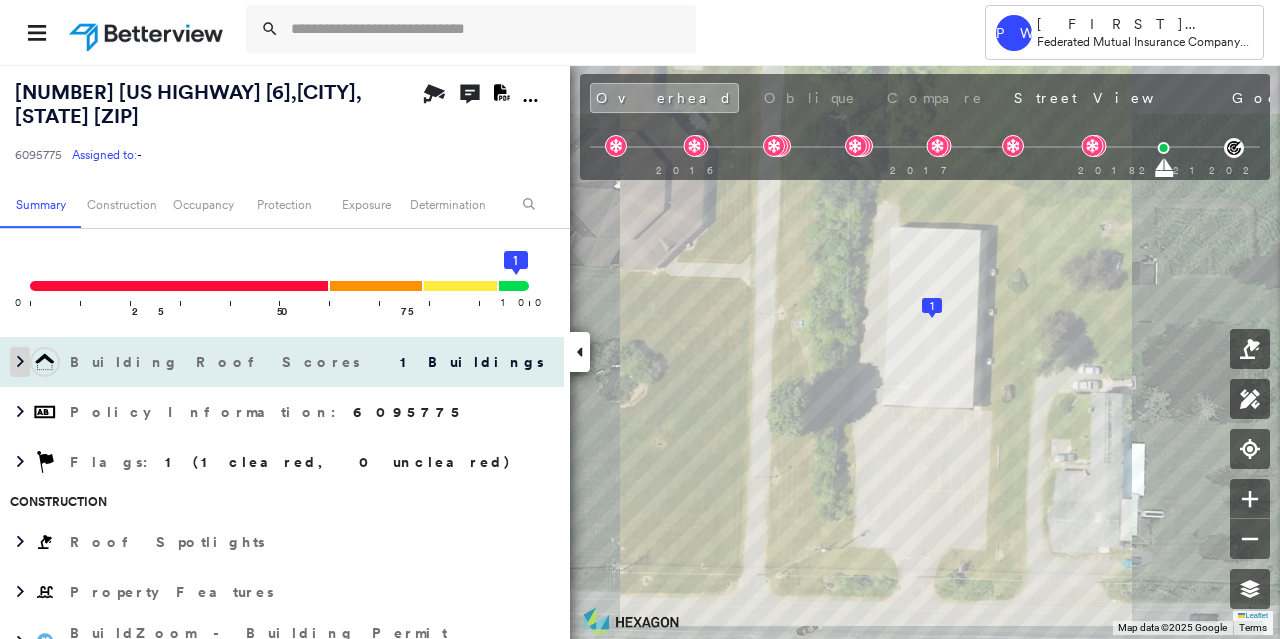 click 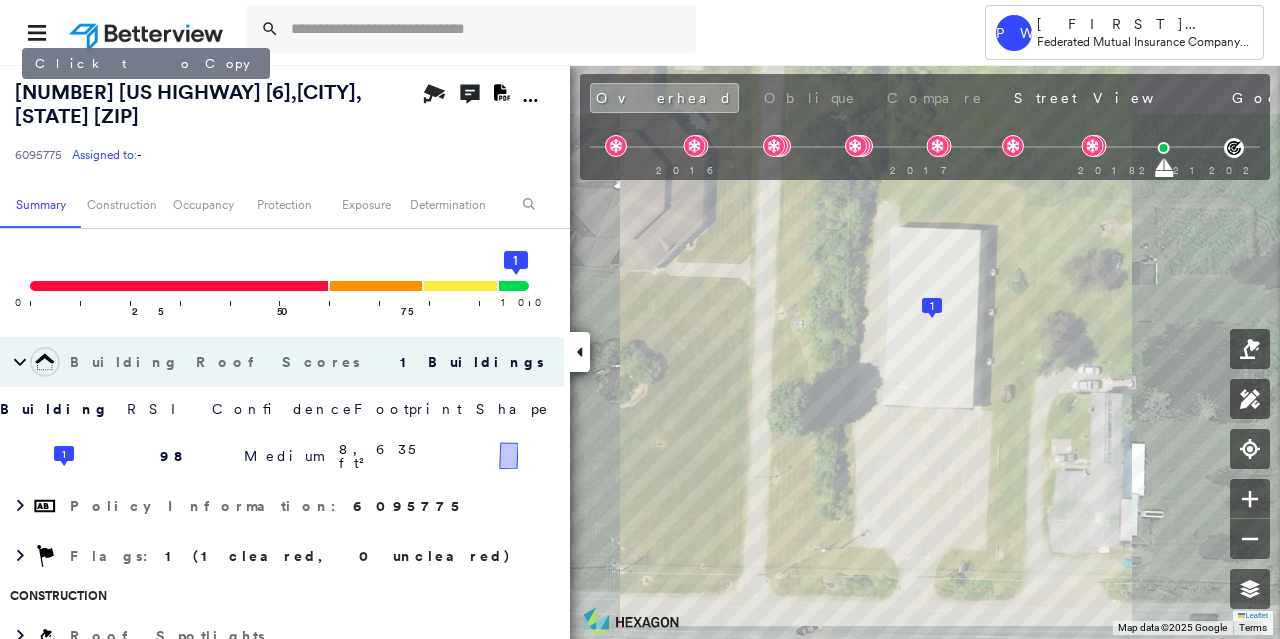 drag, startPoint x: 78, startPoint y: 121, endPoint x: 18, endPoint y: 91, distance: 67.08204 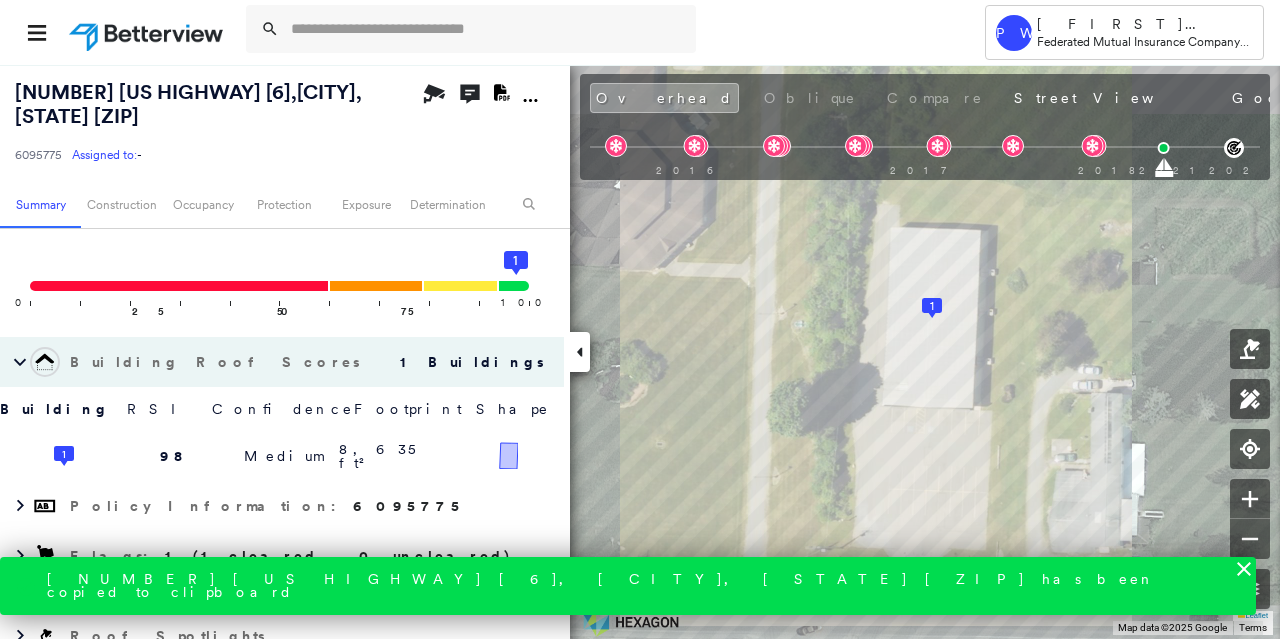 copy on "[NUMBER] [US HIGHWAY] [6] , [CITY], [STATE] [ZIP]" 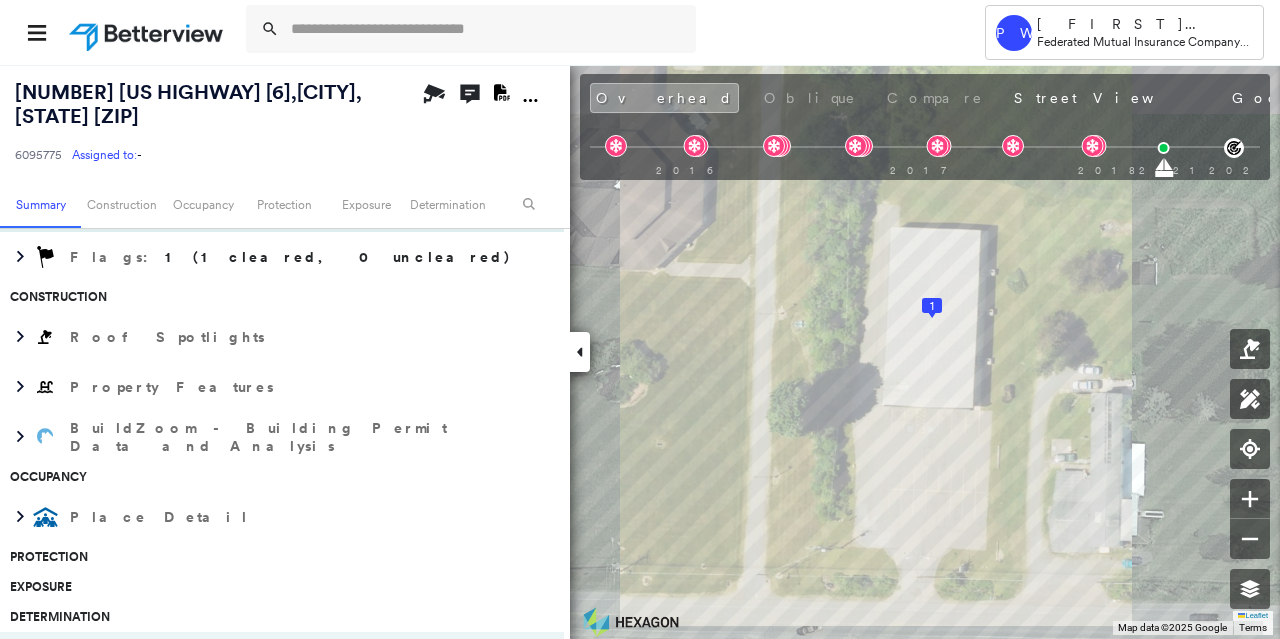 scroll, scrollTop: 500, scrollLeft: 0, axis: vertical 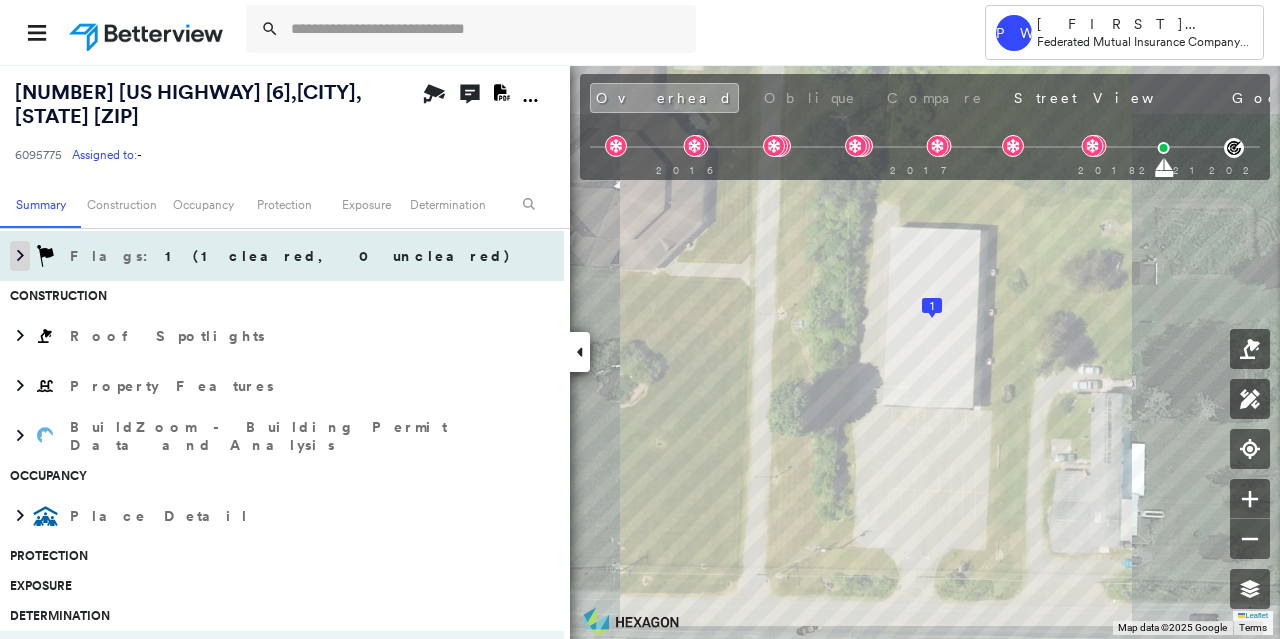 click 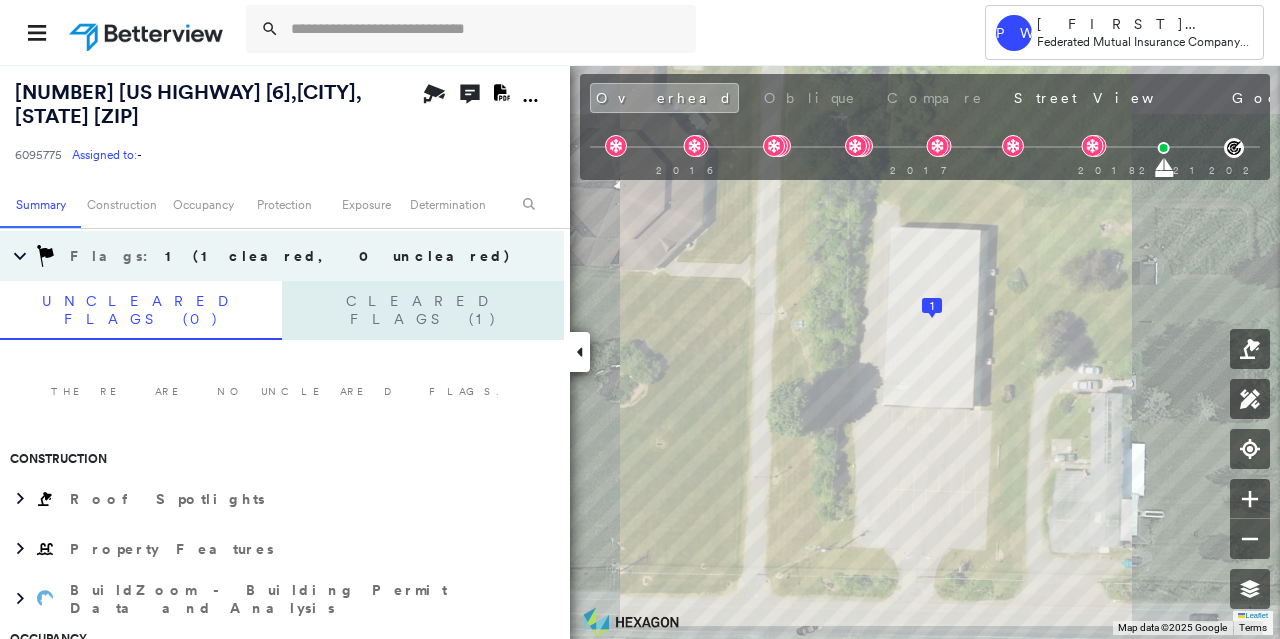 click on "Cleared Flags  (1)" at bounding box center [423, 310] 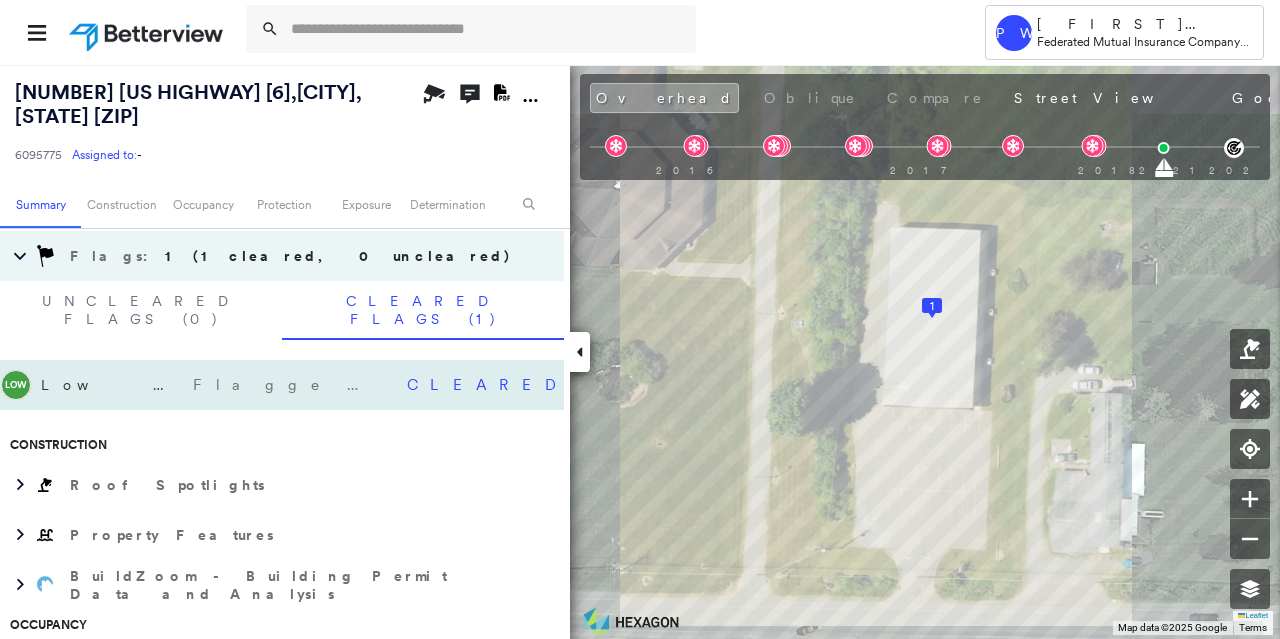 click at bounding box center (-13, 385) 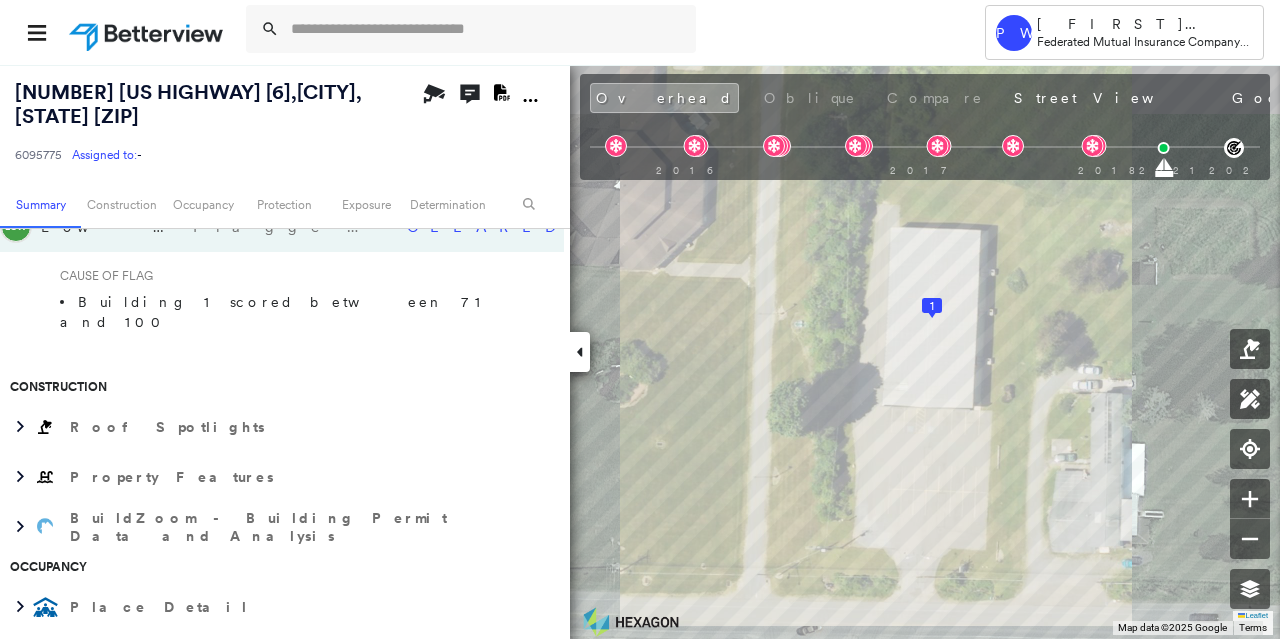 scroll, scrollTop: 700, scrollLeft: 0, axis: vertical 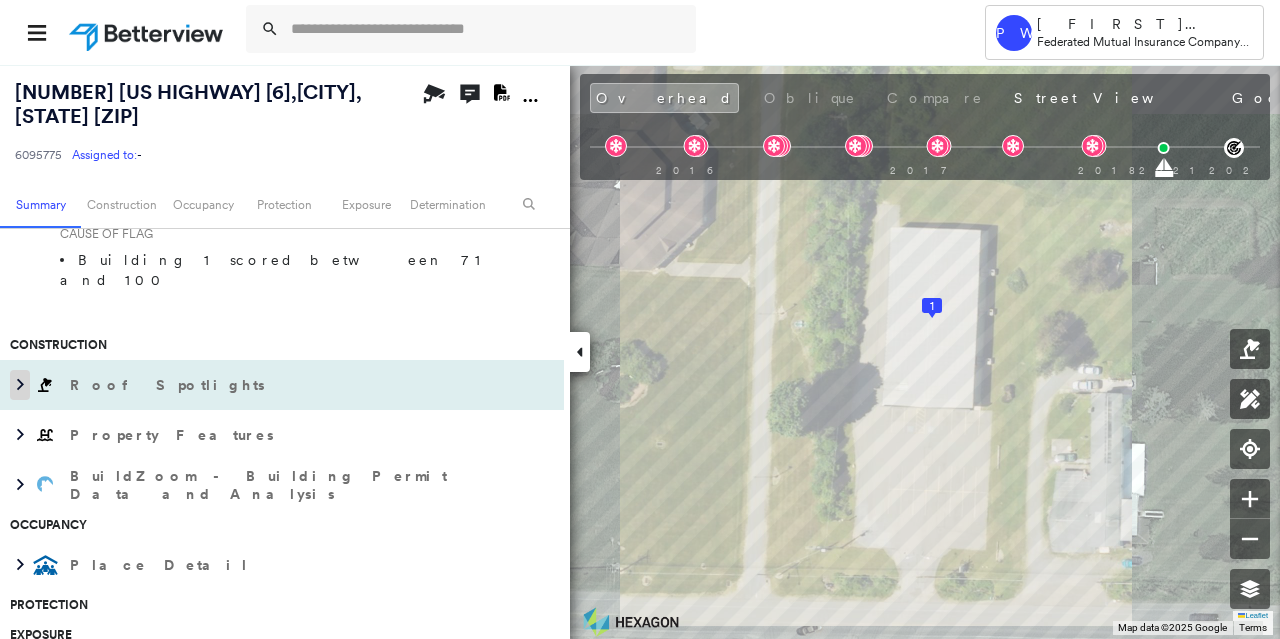 click 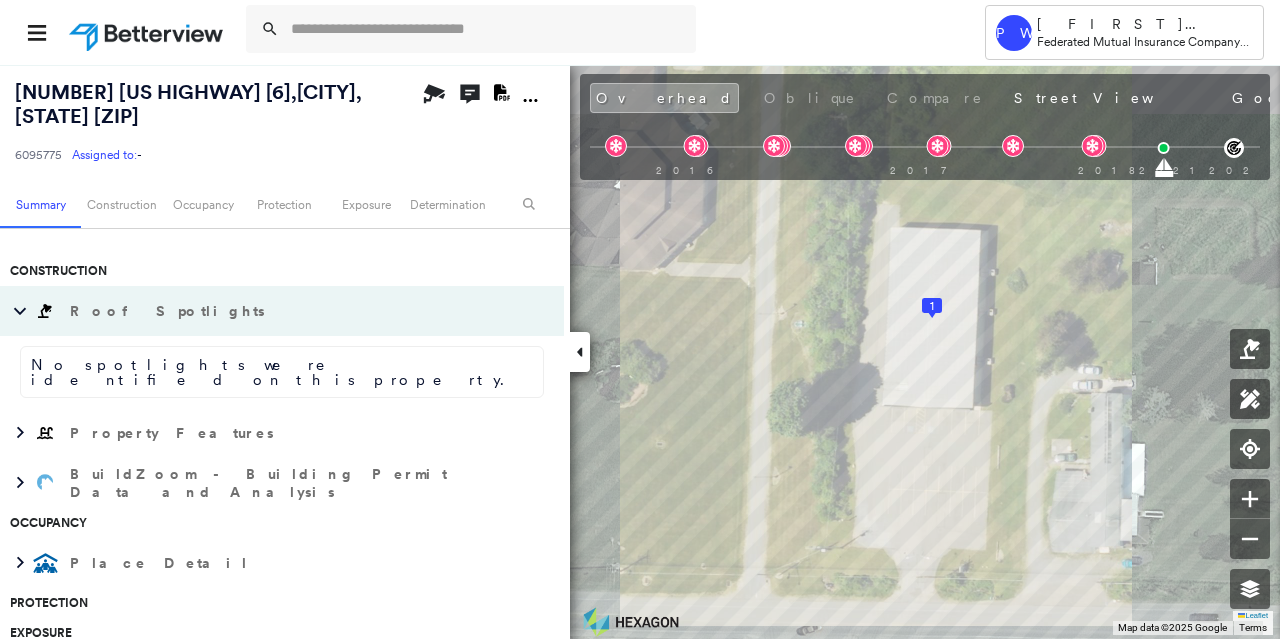 scroll, scrollTop: 800, scrollLeft: 0, axis: vertical 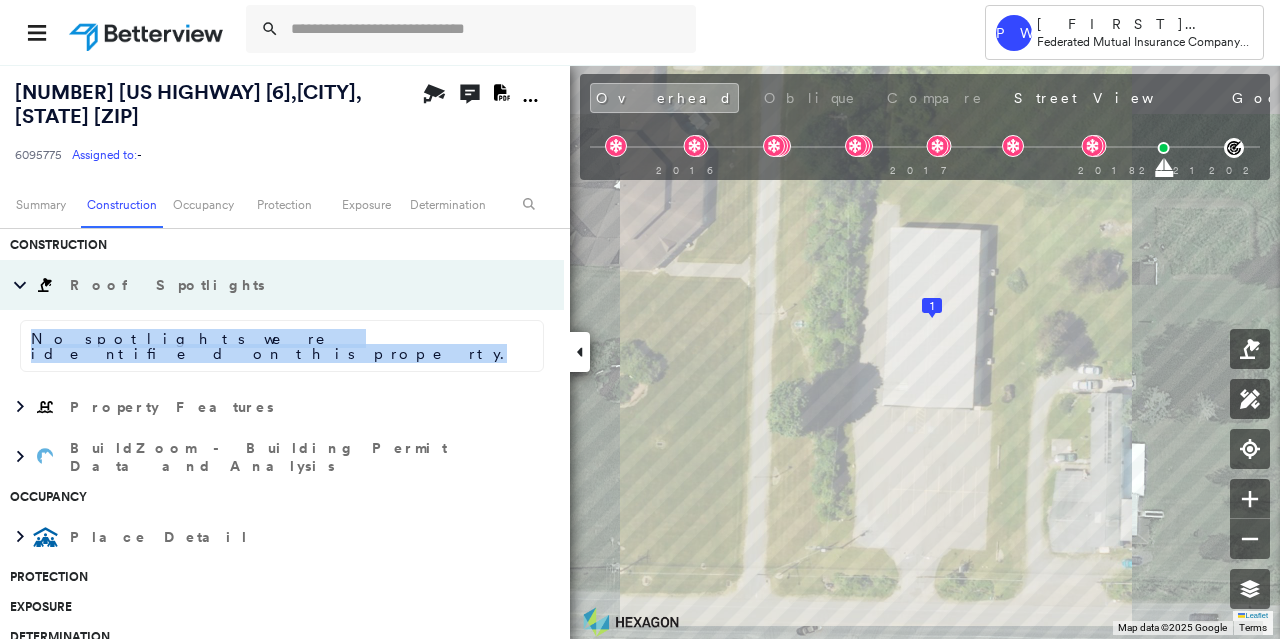 drag, startPoint x: 346, startPoint y: 298, endPoint x: 10, endPoint y: 319, distance: 336.6556 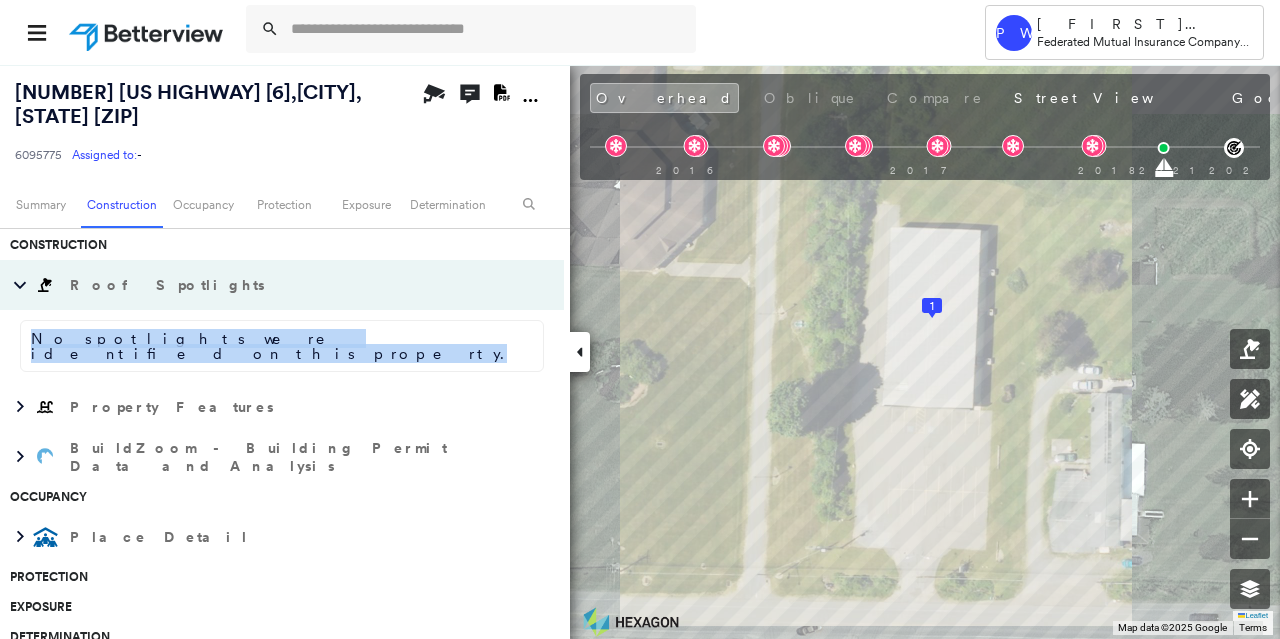copy on "No spotlights were identified on this property." 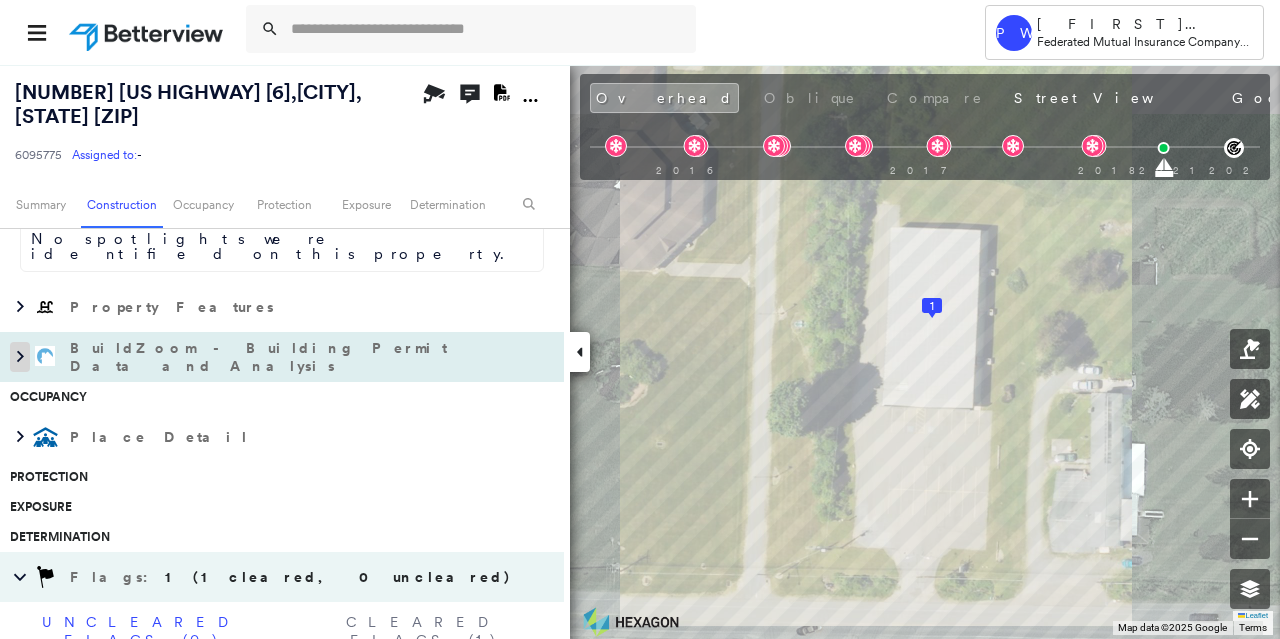 click 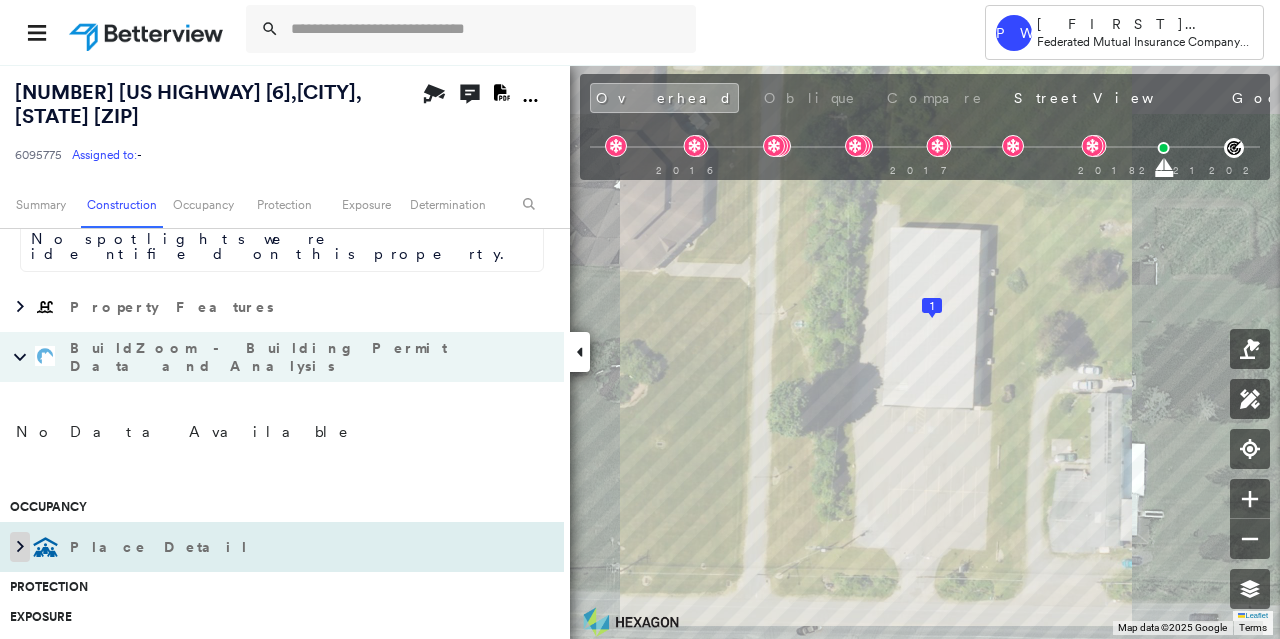 click at bounding box center [20, 547] 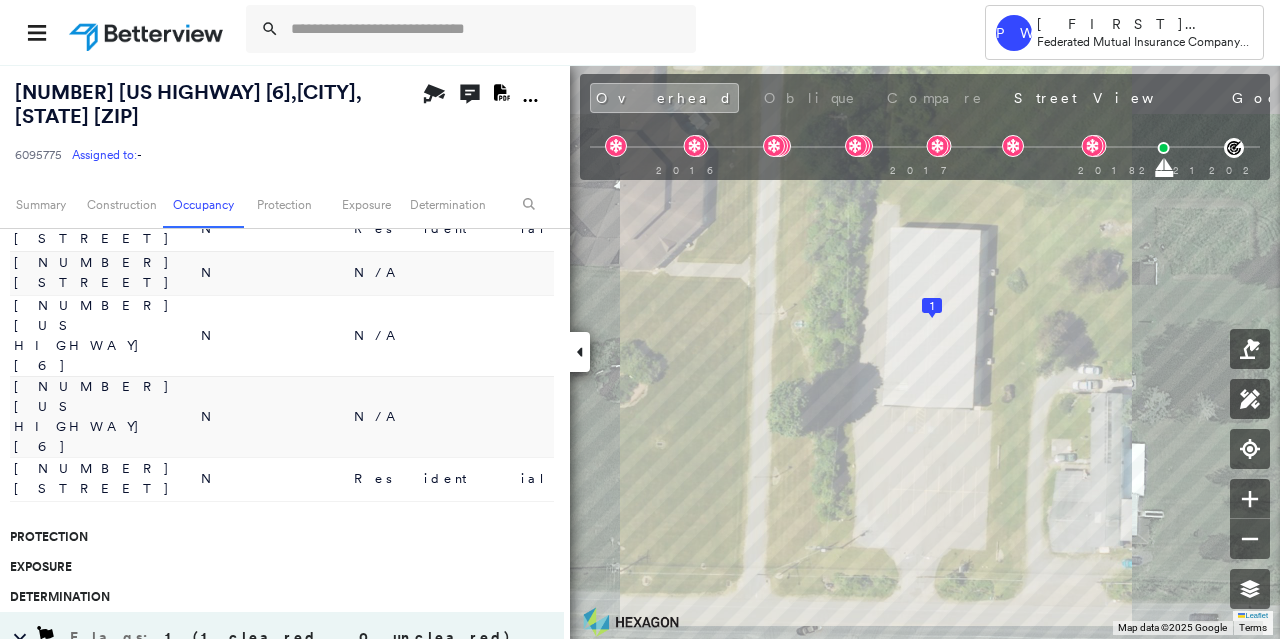 scroll, scrollTop: 1700, scrollLeft: 0, axis: vertical 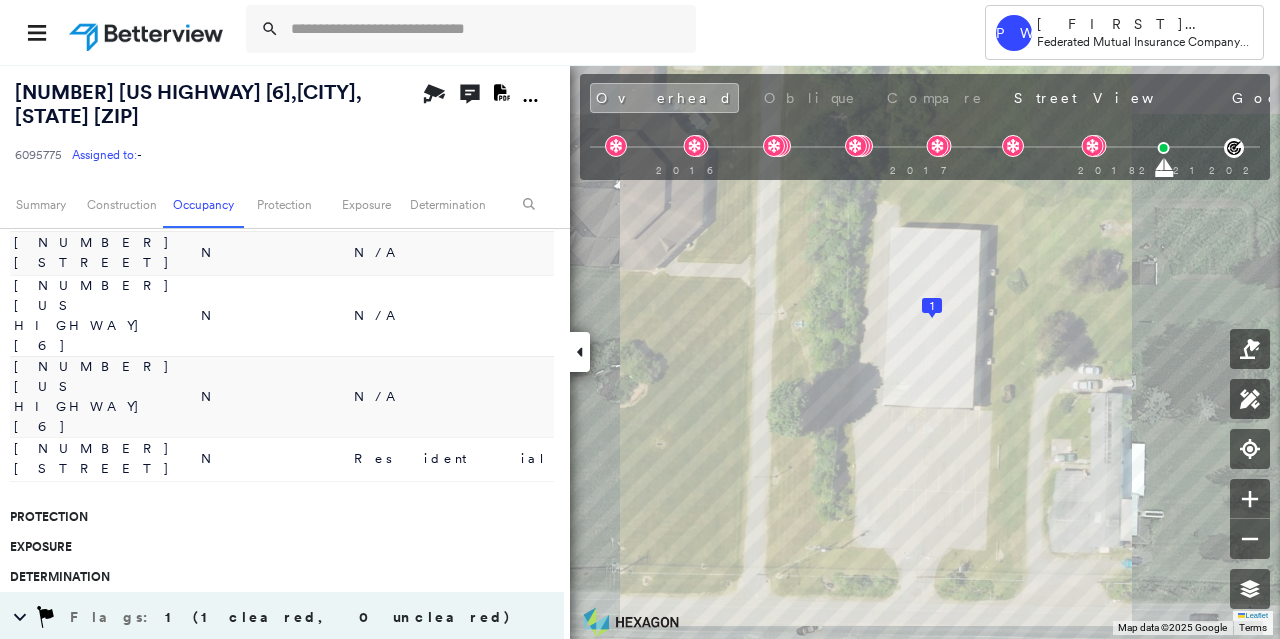 click on "Protection" at bounding box center [277, 517] 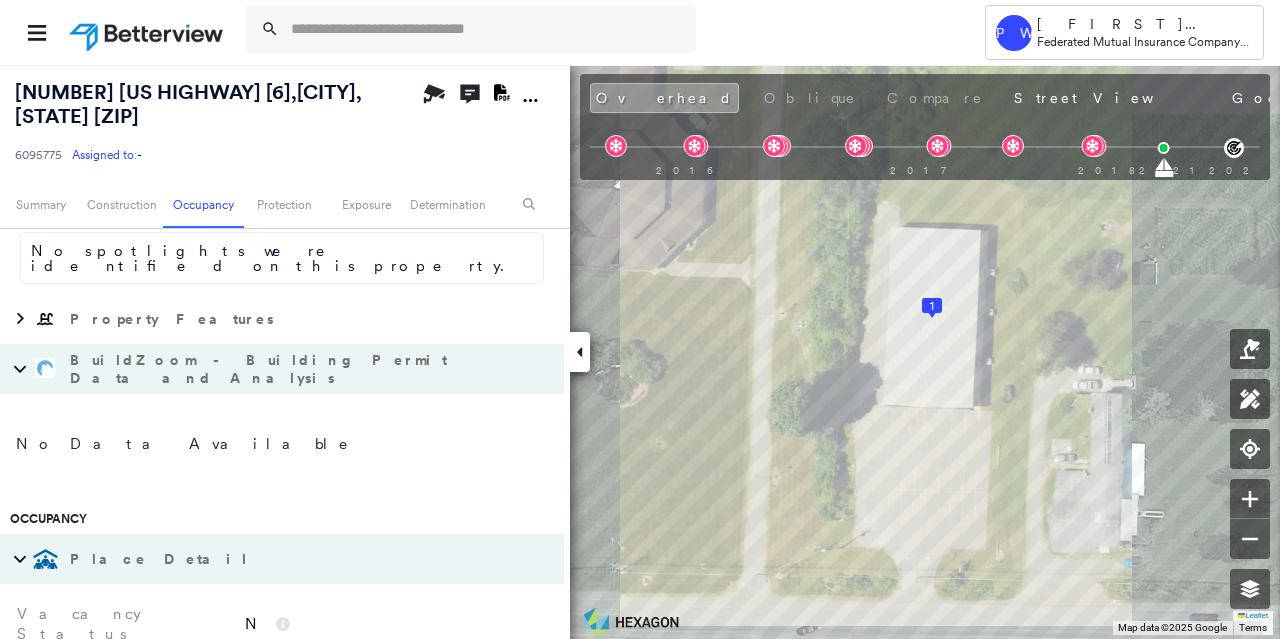 scroll, scrollTop: 779, scrollLeft: 0, axis: vertical 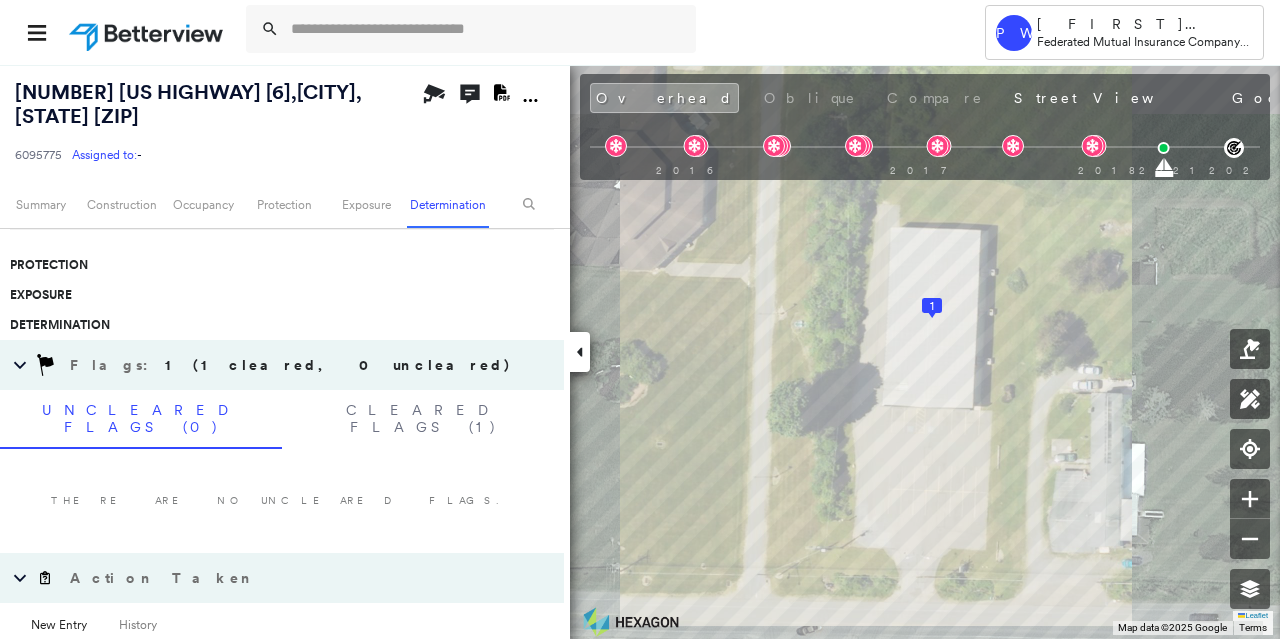 click on "Claim" at bounding box center [282, 836] 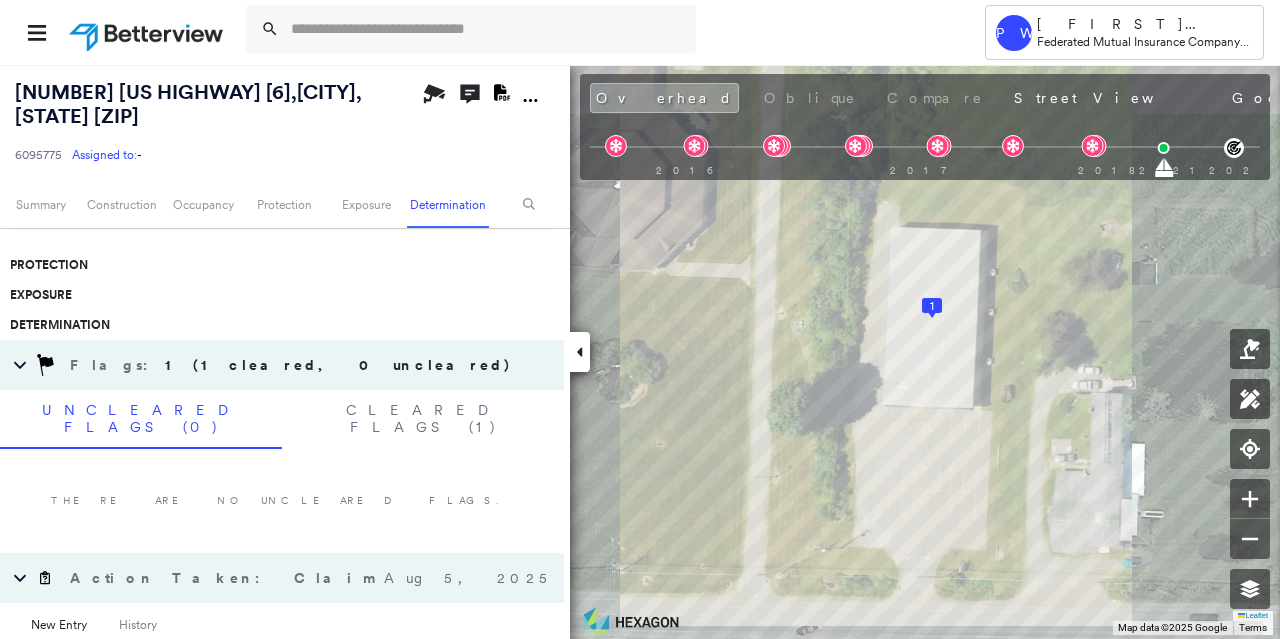click on "Claim" at bounding box center (282, 836) 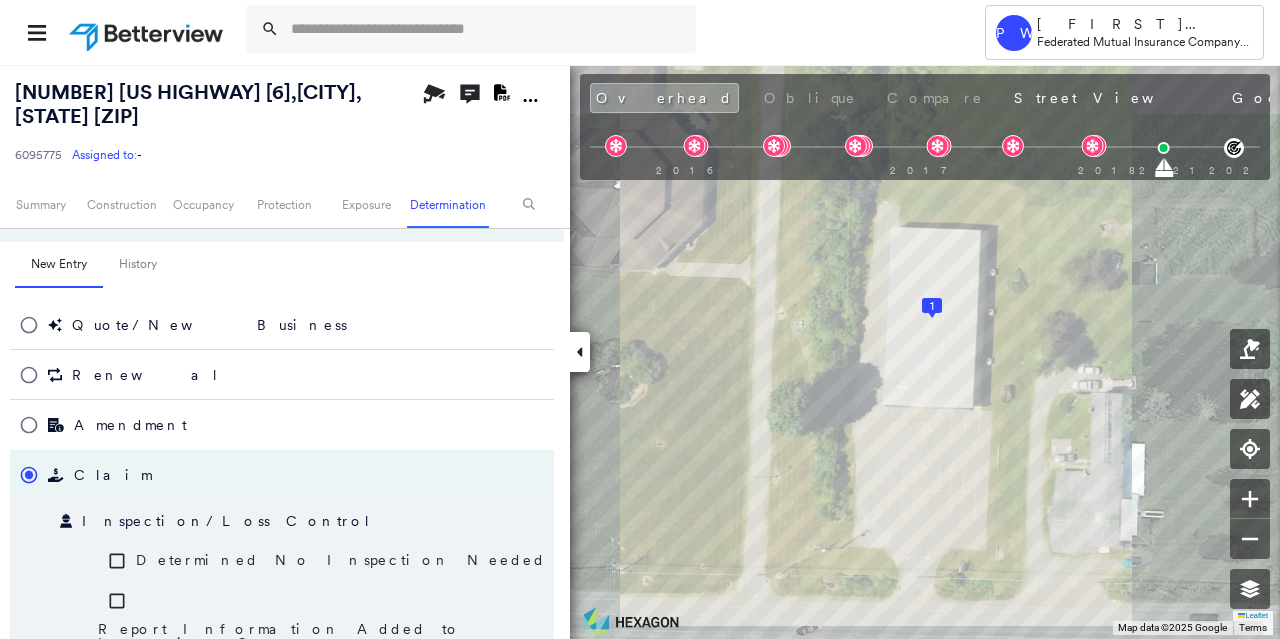 scroll, scrollTop: 2335, scrollLeft: 0, axis: vertical 